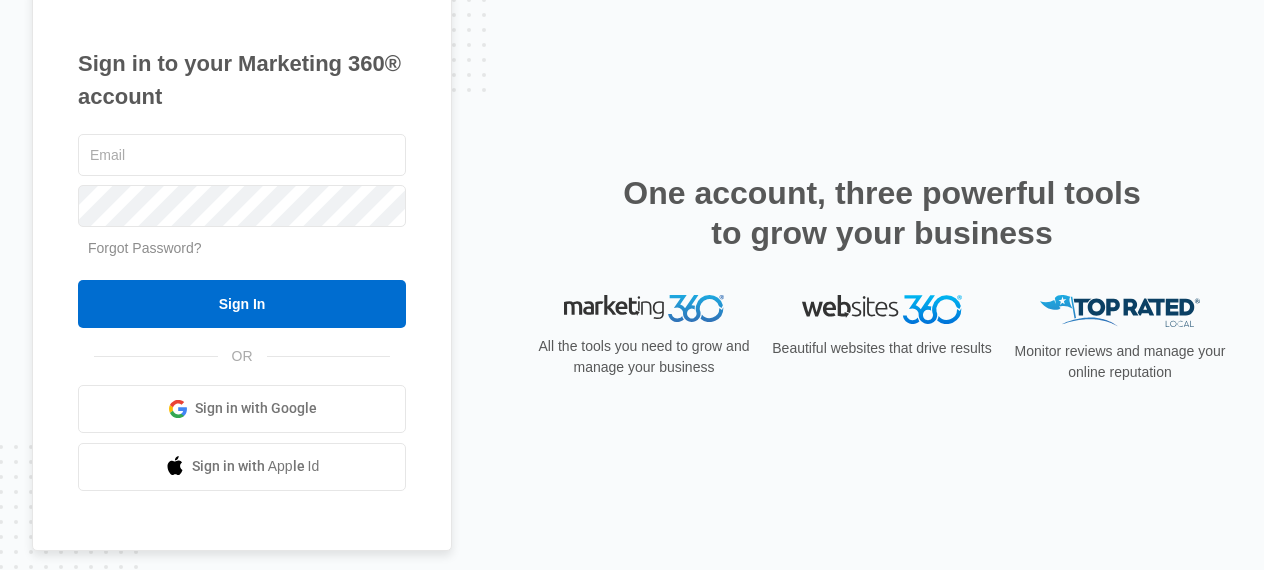 scroll, scrollTop: 0, scrollLeft: 0, axis: both 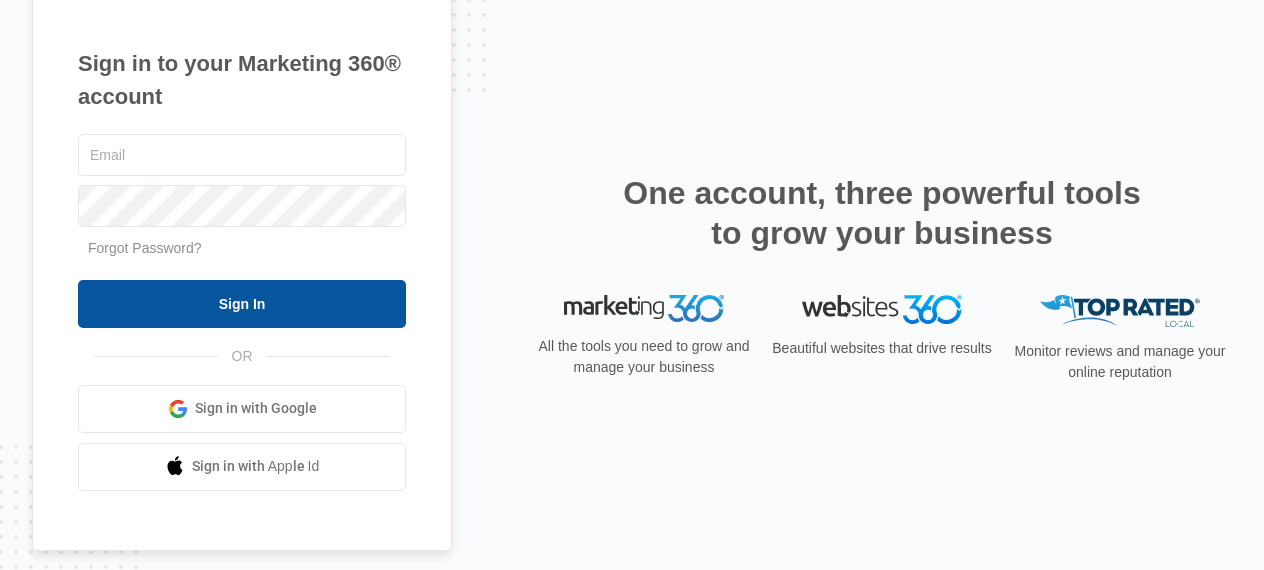 type on "[EMAIL]" 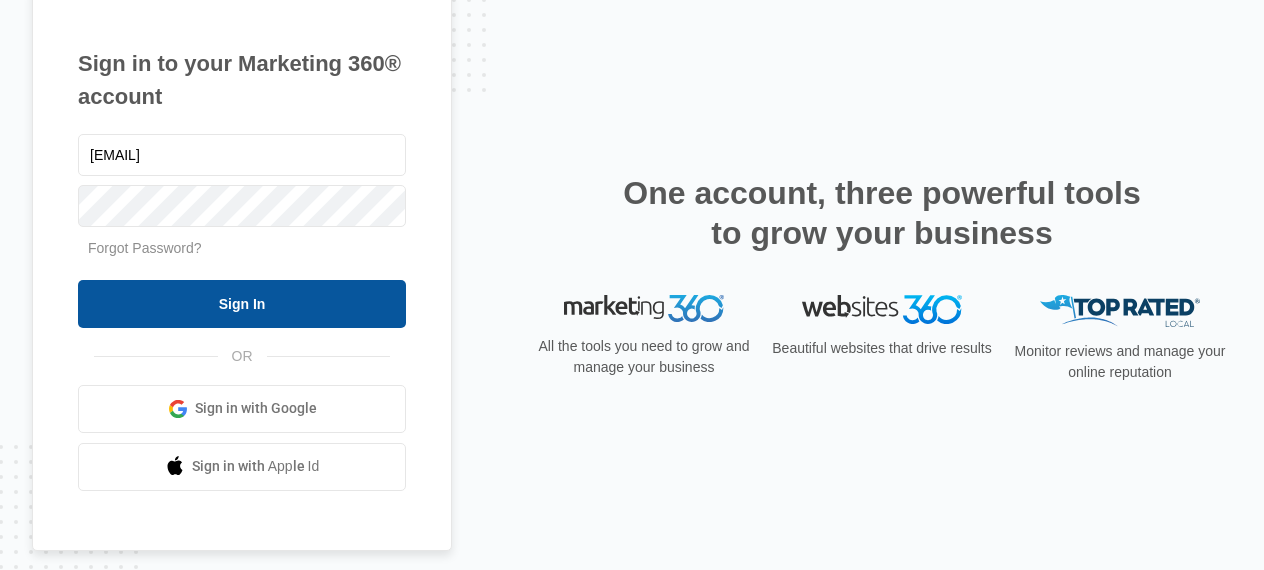 click on "Sign In" at bounding box center [242, 304] 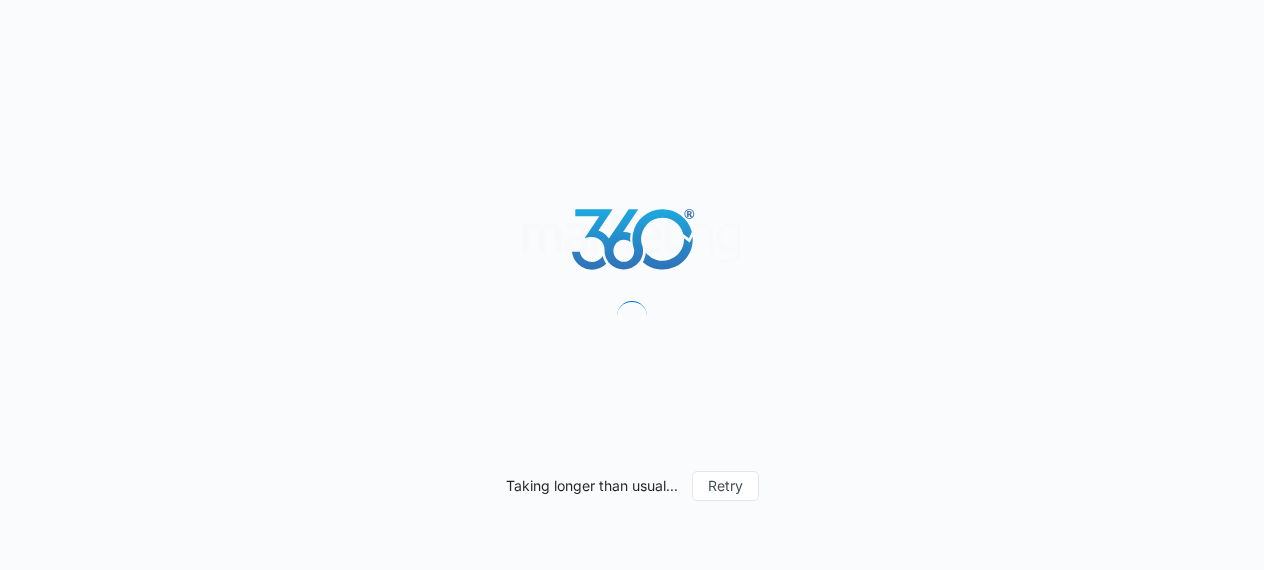 scroll, scrollTop: 0, scrollLeft: 0, axis: both 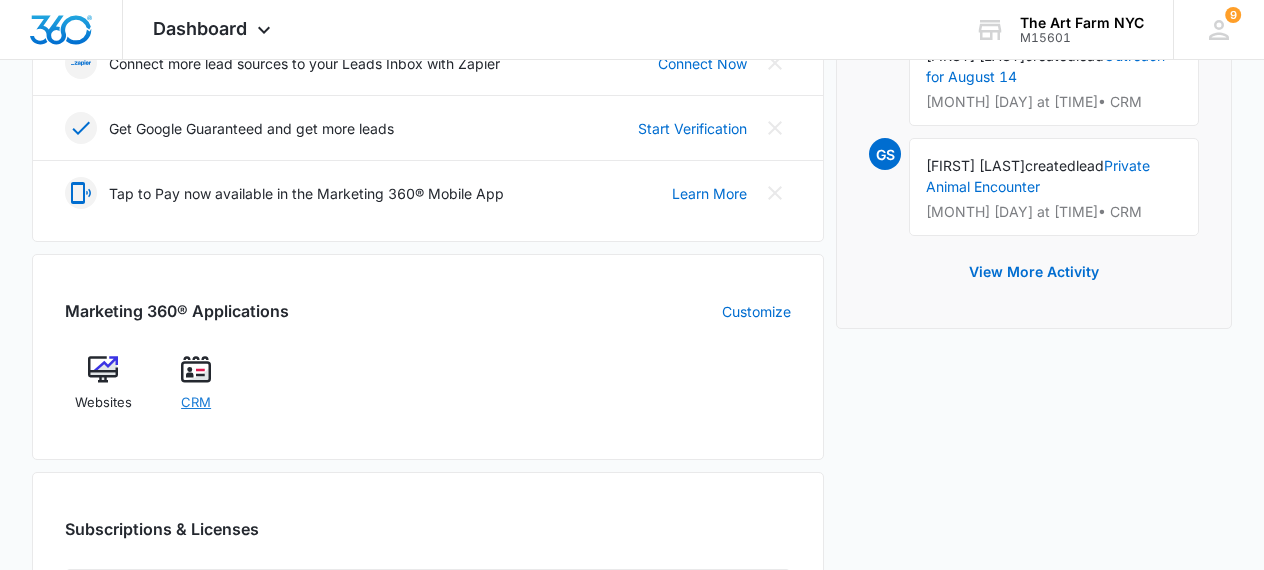 click on "CRM" at bounding box center [196, 403] 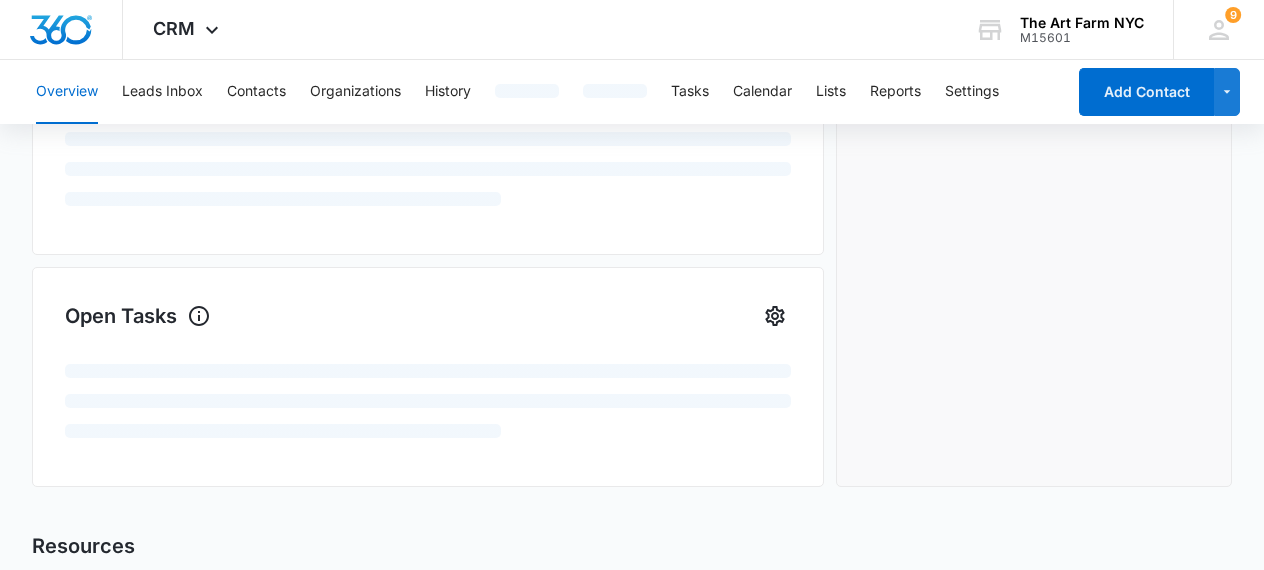 scroll, scrollTop: 0, scrollLeft: 0, axis: both 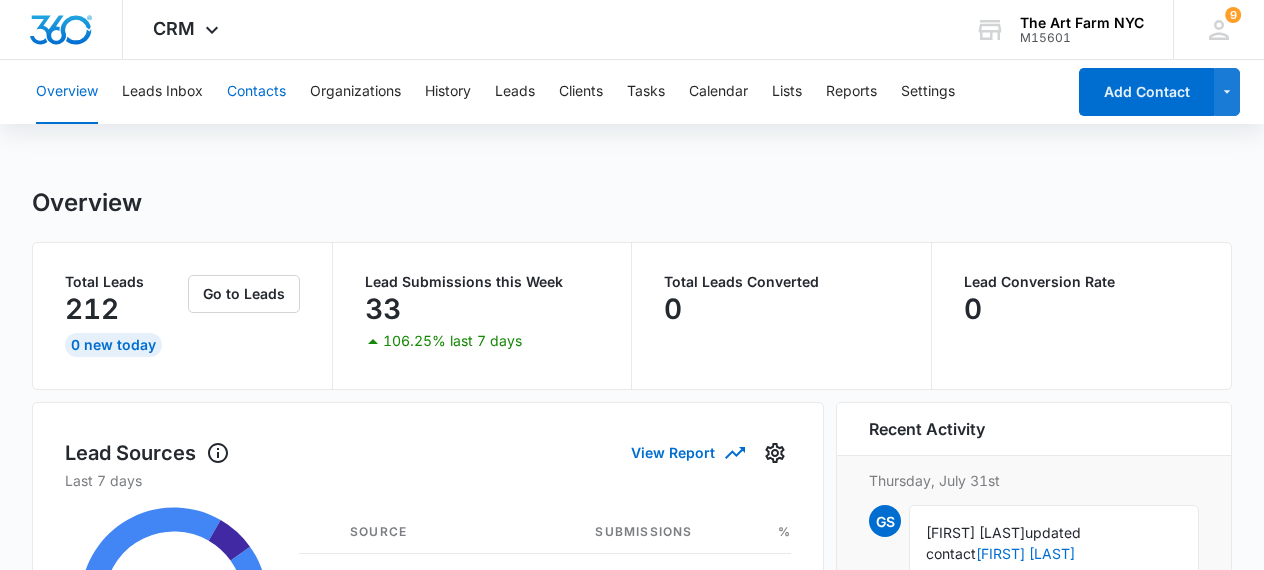 click on "Contacts" at bounding box center (256, 92) 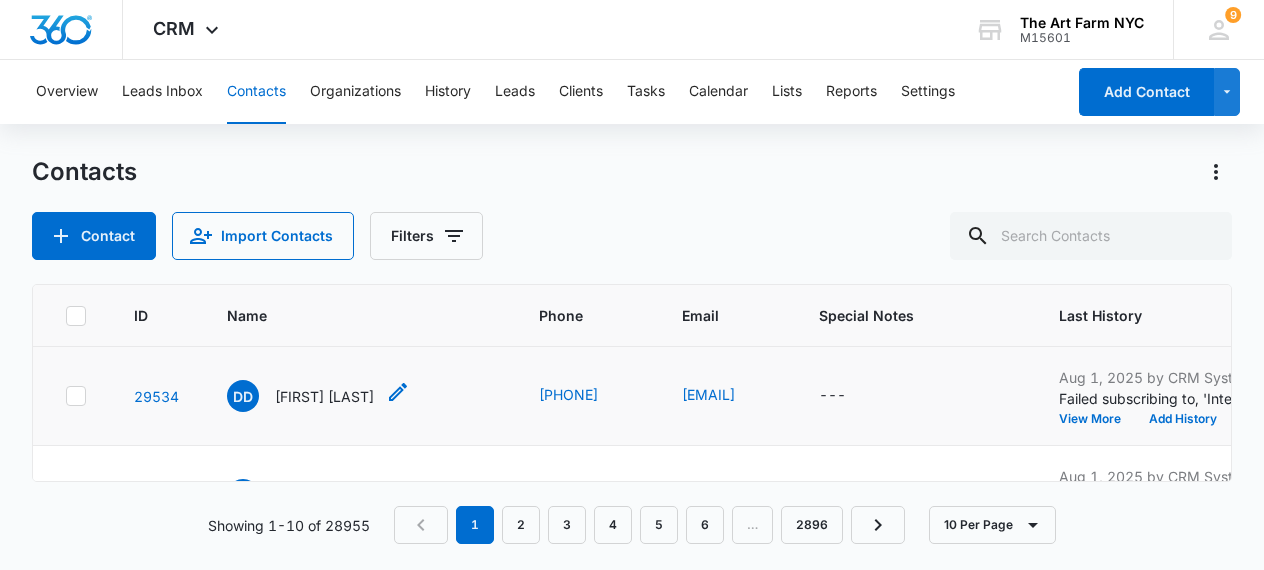 click on "[FIRST] [LAST]" at bounding box center [324, 396] 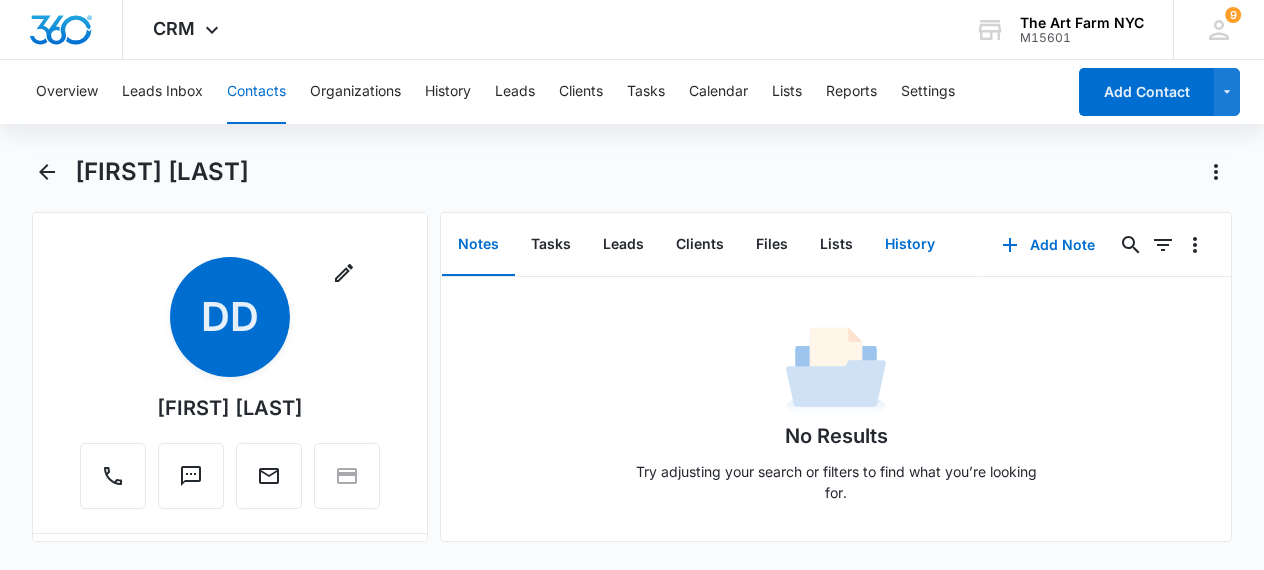 click on "History" at bounding box center [910, 245] 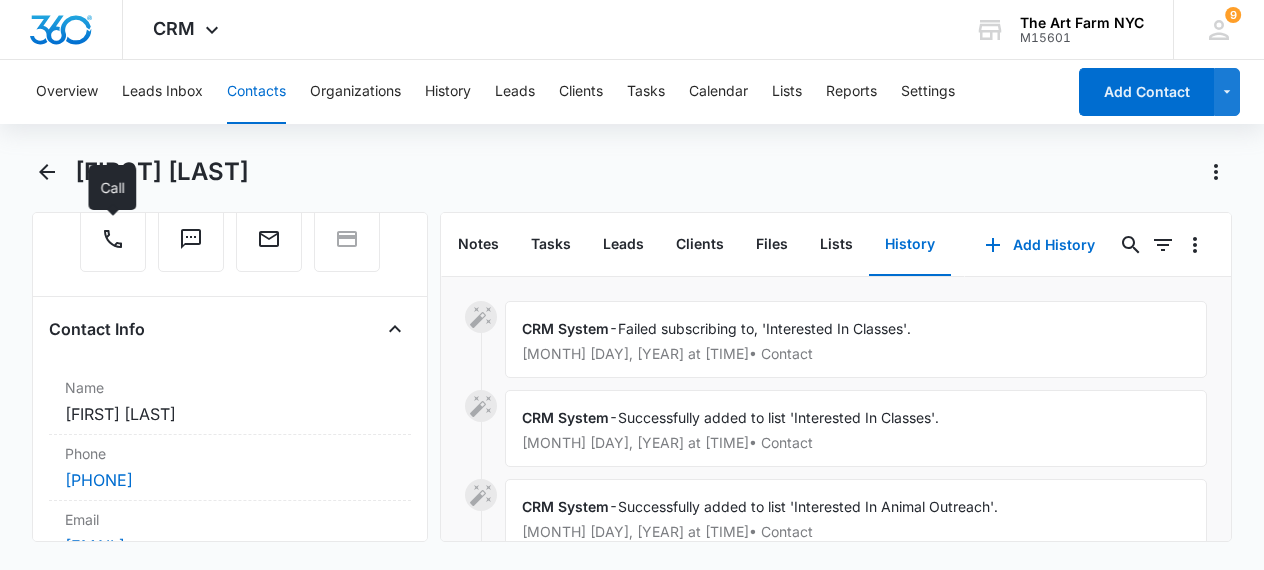 scroll, scrollTop: 253, scrollLeft: 0, axis: vertical 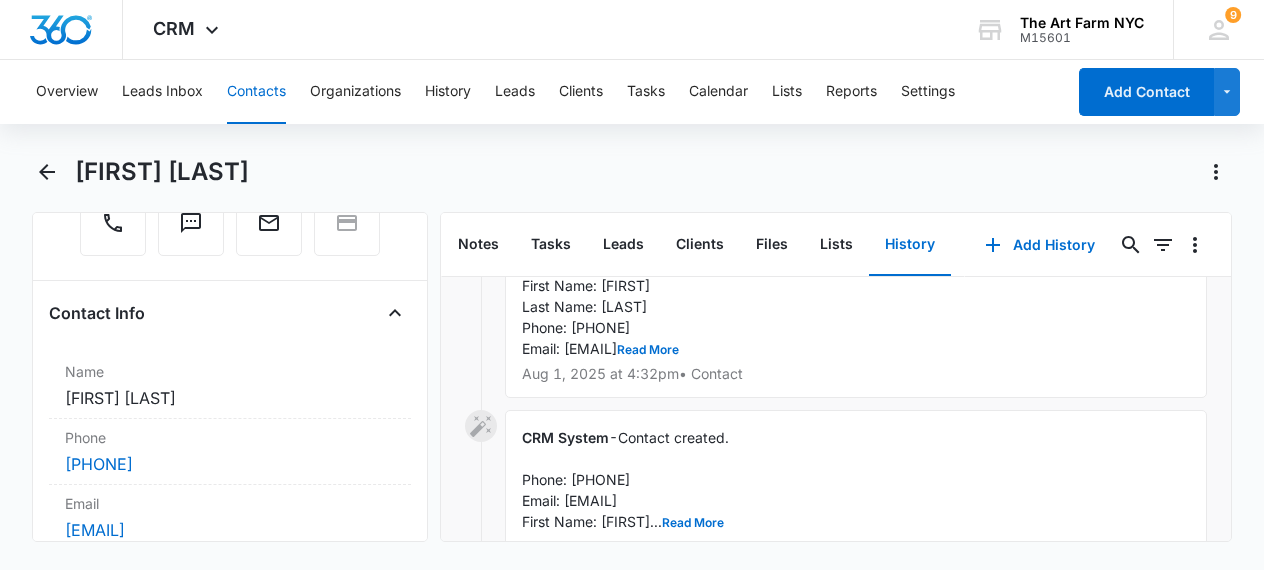 click on "CRM System  -  Manual - Lead Received
First Name: [FIRST]
Last Name: [LAST]
Phone: [PHONE]
Email: [EMAIL]
Interested In: Birthday Parties
How Can We Help?: I'm looking into booking my son's first birthday in December. I was wondering if I can come by and check out the space. My son is in daycare during the week and can't make the classes you offer for his age group right now. Thanks!
Lead Source: Birthday Parties
Lead Status: New
Assignee(s): [FIRST] [LAST]" at bounding box center (856, 307) 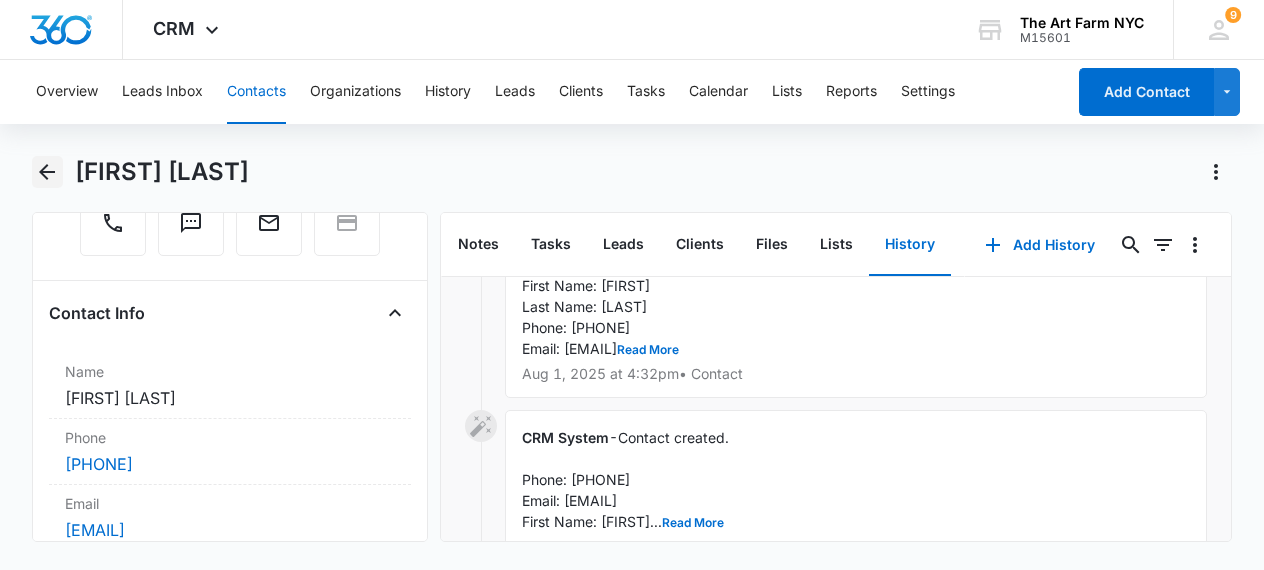 click 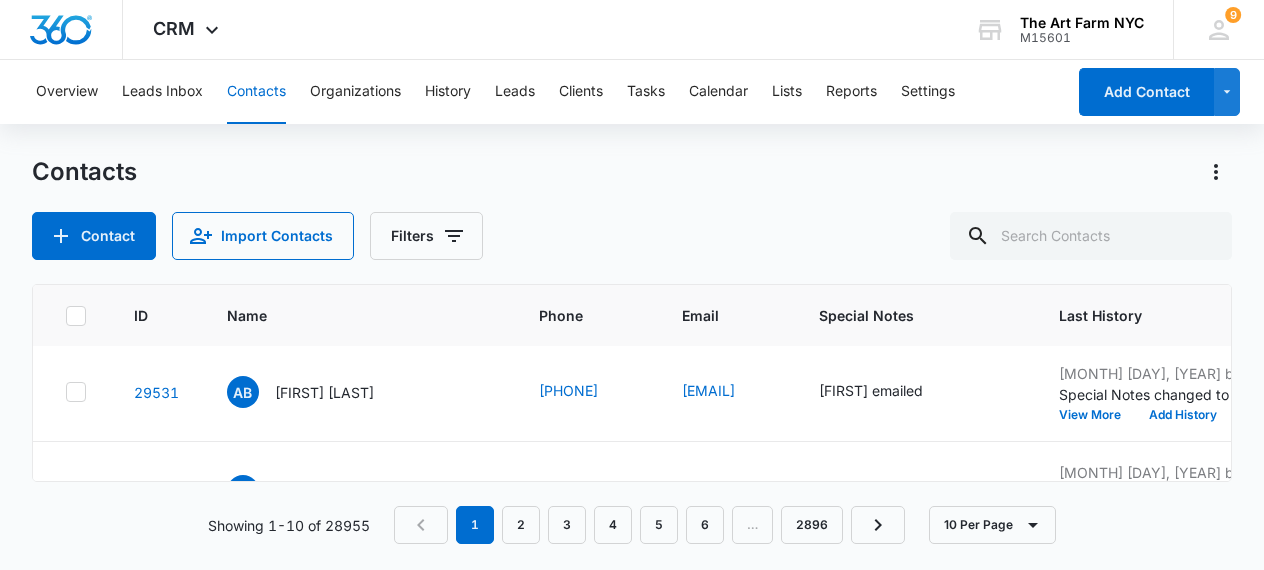 scroll, scrollTop: 302, scrollLeft: 0, axis: vertical 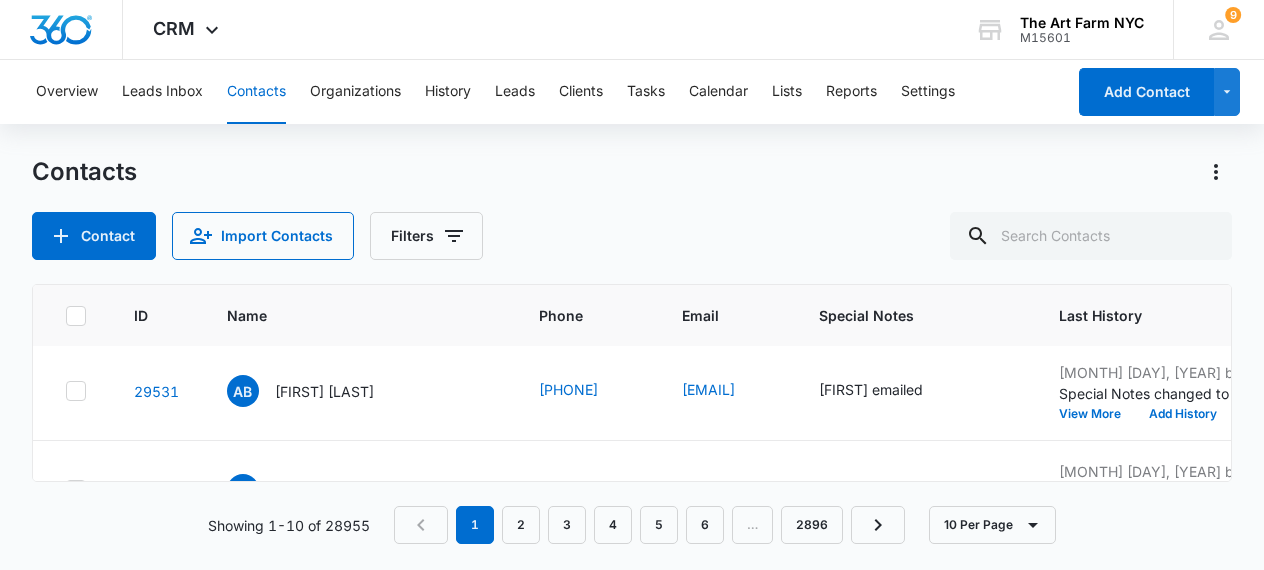 click on "[FIRST] [LAST]" at bounding box center (324, 391) 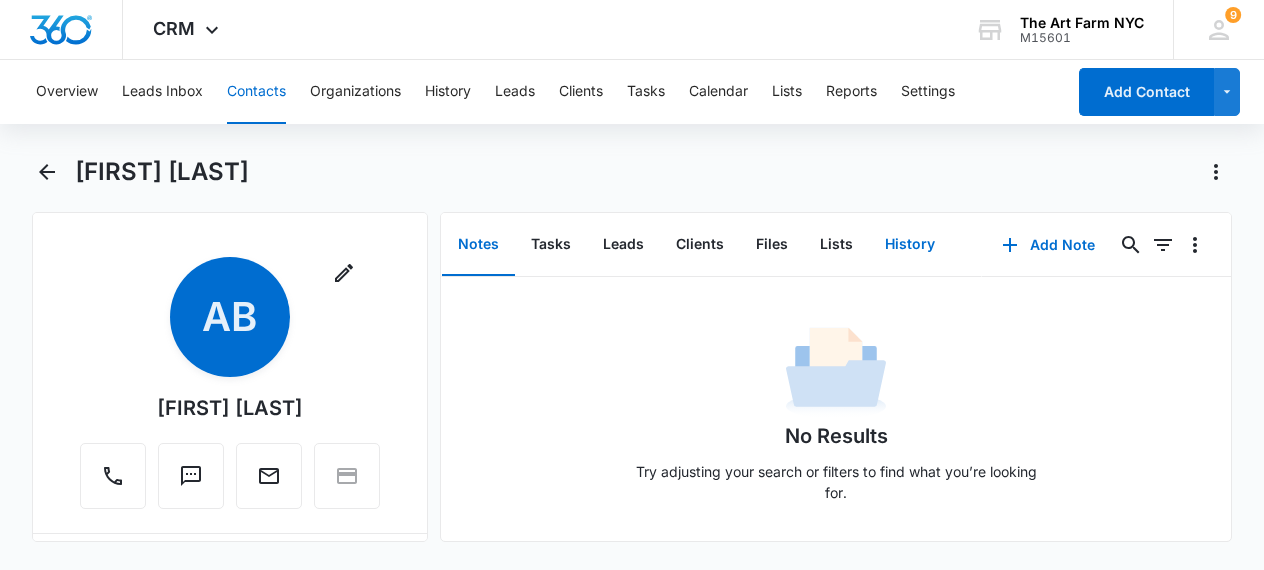 click on "History" at bounding box center [910, 245] 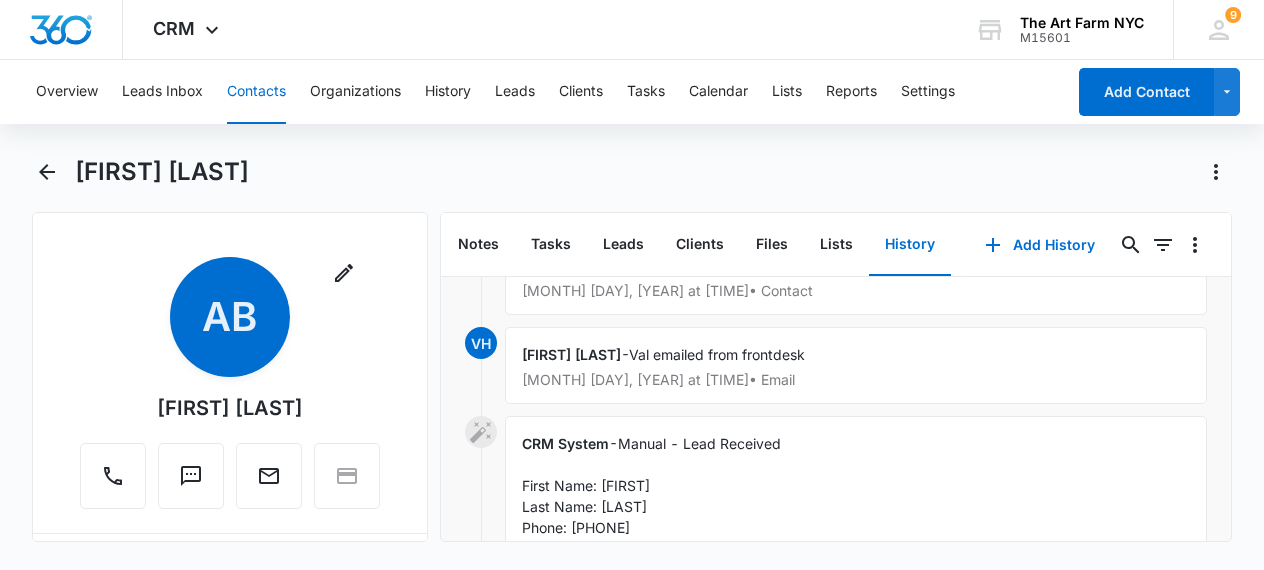 scroll, scrollTop: 143, scrollLeft: 0, axis: vertical 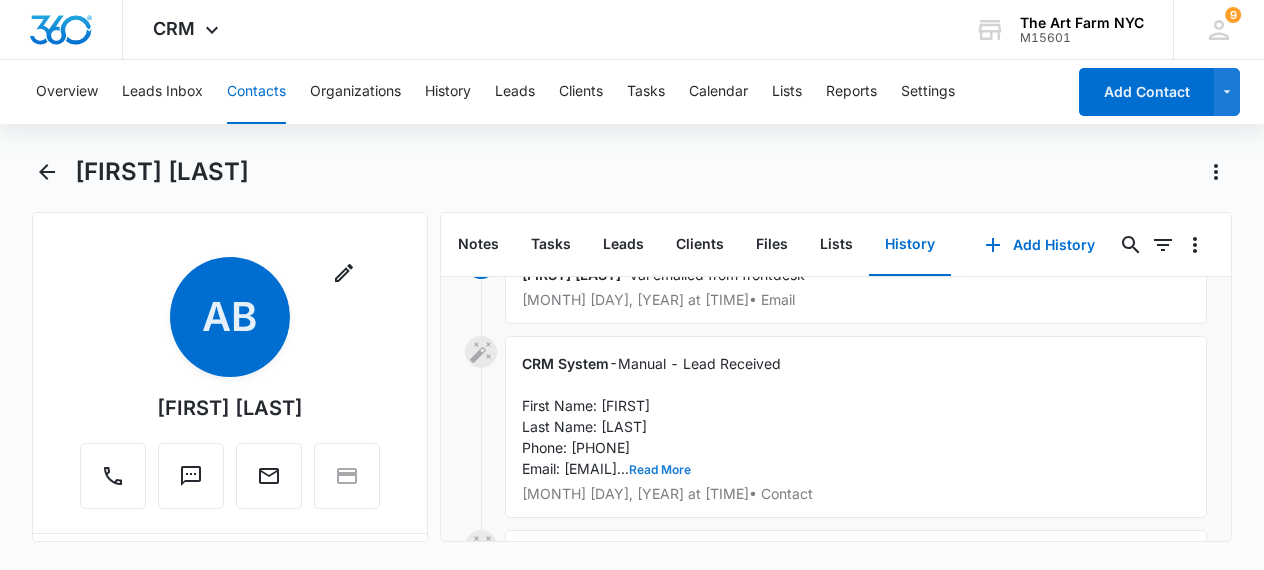 click on "Read More" at bounding box center (660, 470) 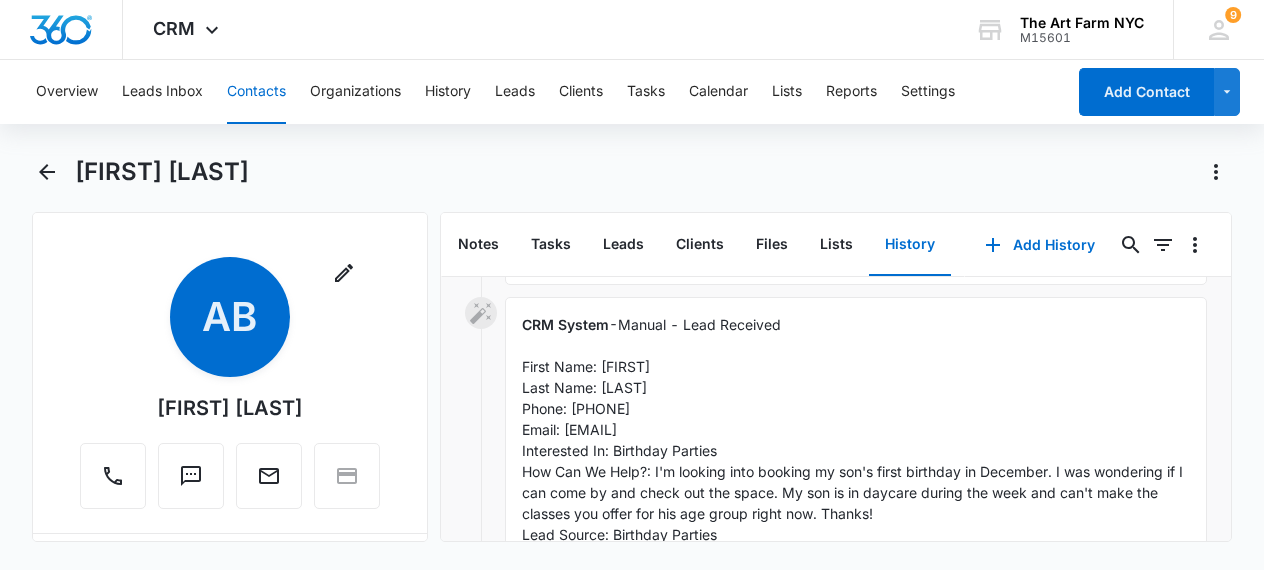scroll, scrollTop: 174, scrollLeft: 0, axis: vertical 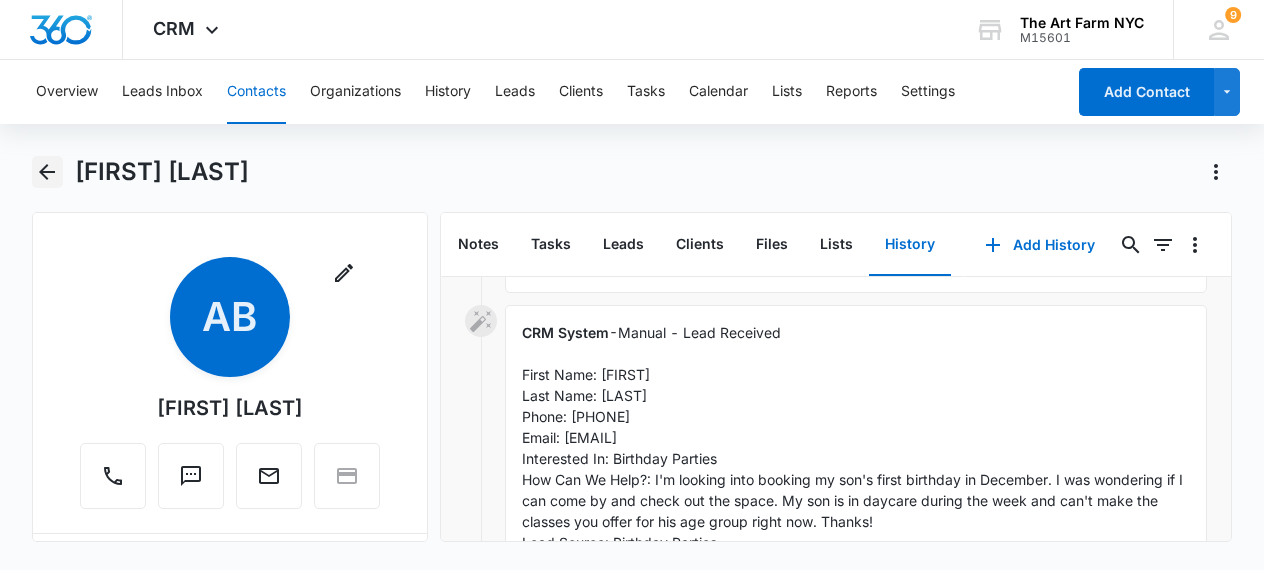 click 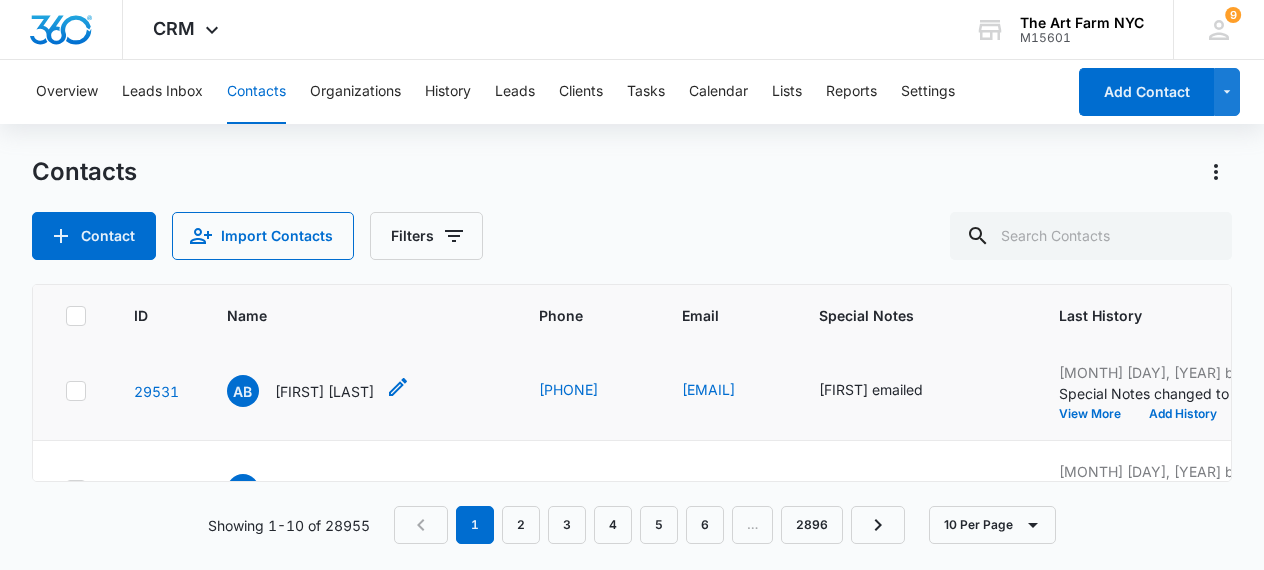 scroll, scrollTop: 359, scrollLeft: 0, axis: vertical 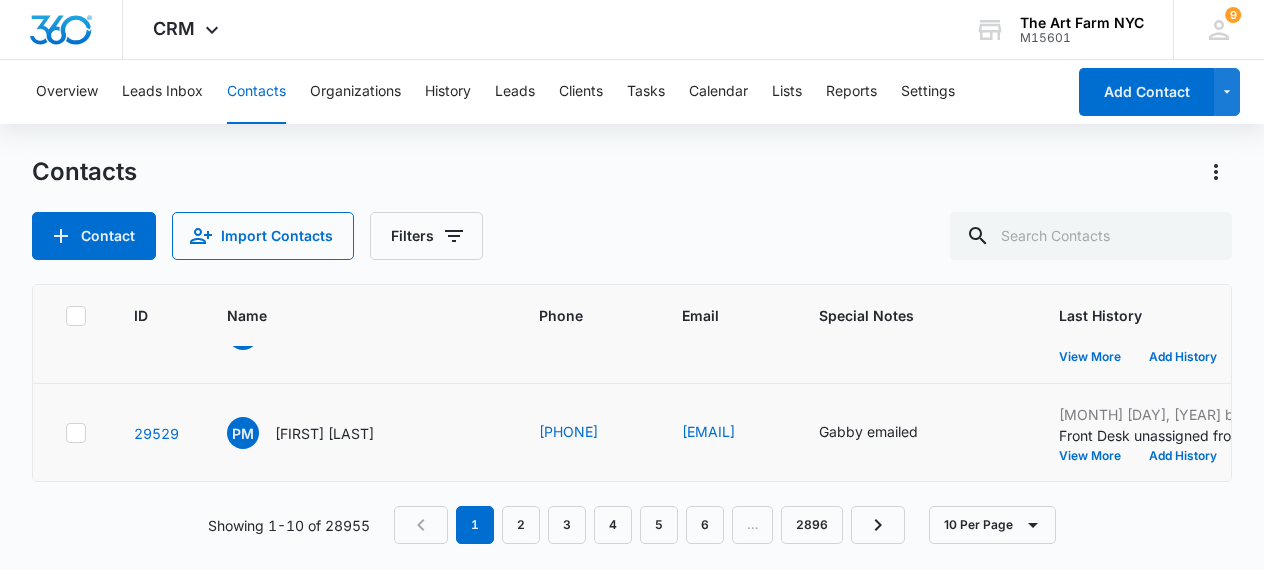 click on "[PHONE]" at bounding box center [586, 433] 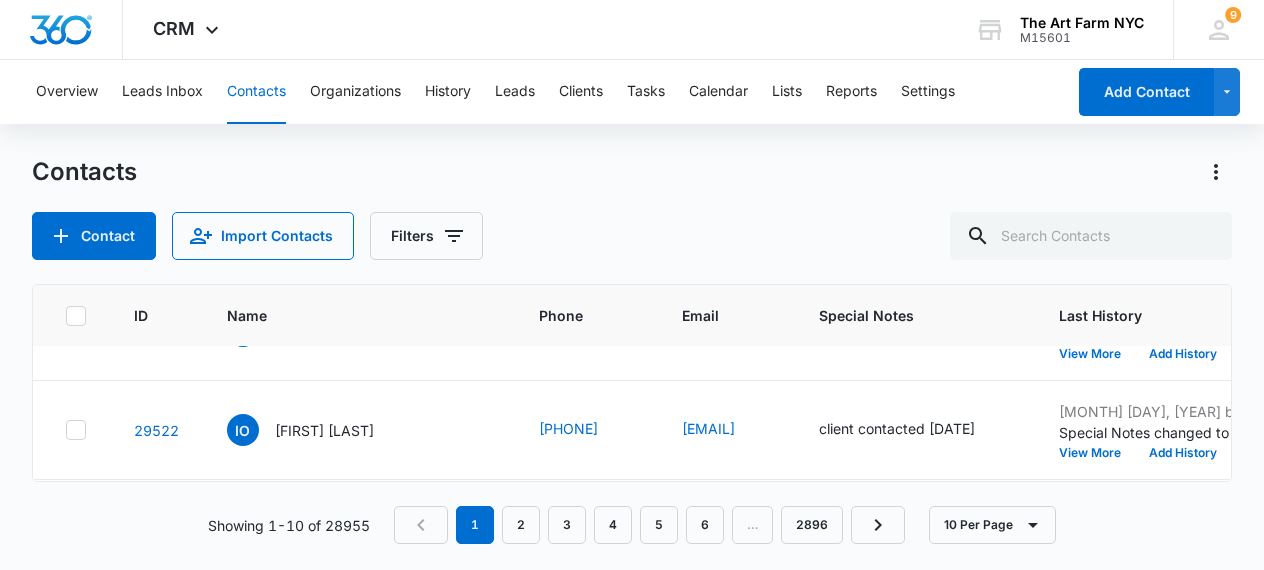 scroll, scrollTop: 759, scrollLeft: 0, axis: vertical 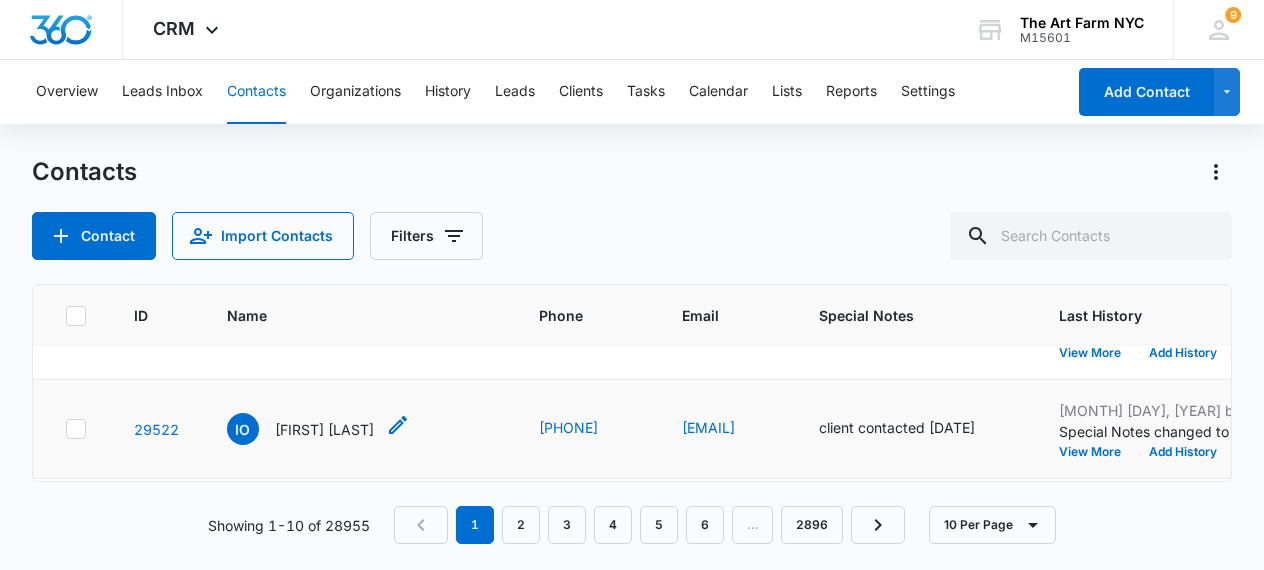 click on "[FIRST] [LAST]" at bounding box center [324, 429] 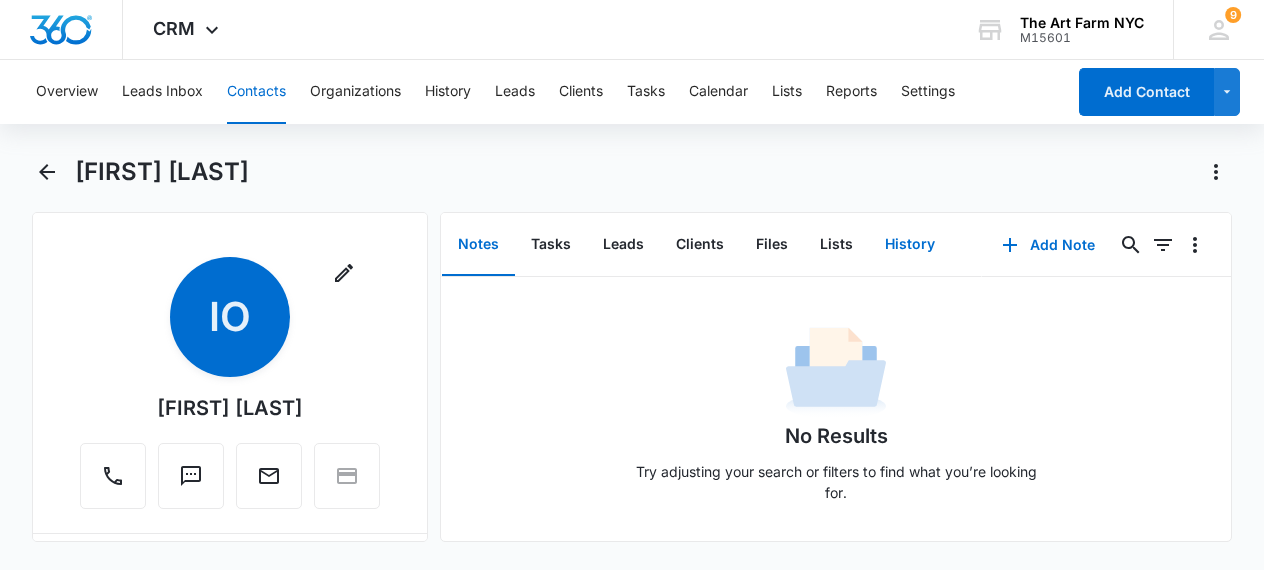 click on "History" at bounding box center [910, 245] 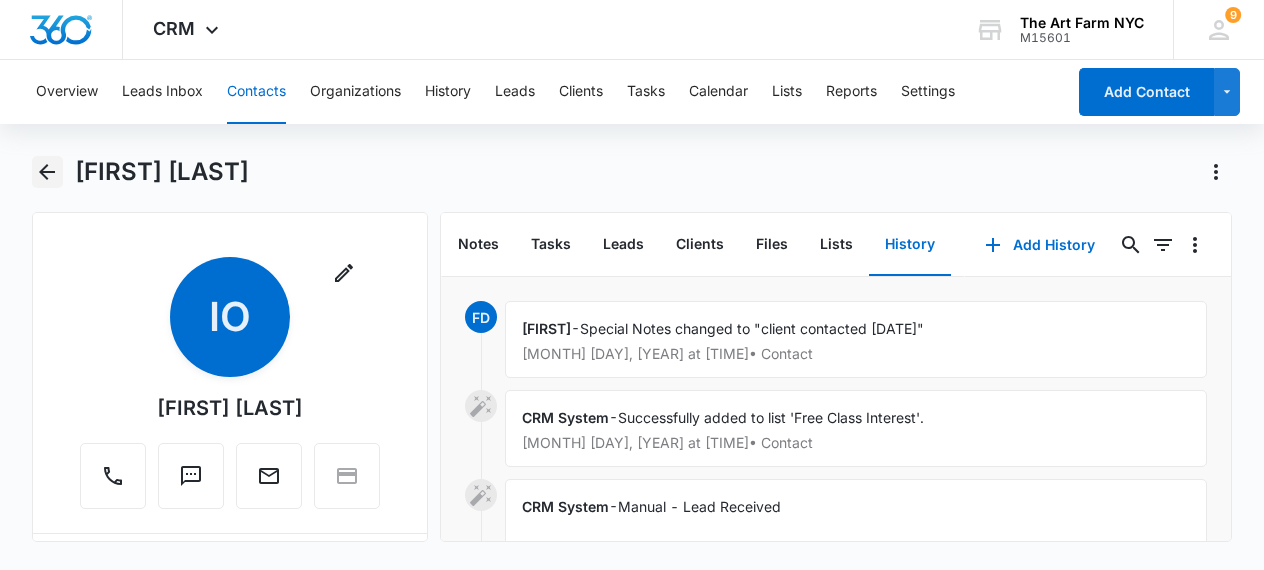 click 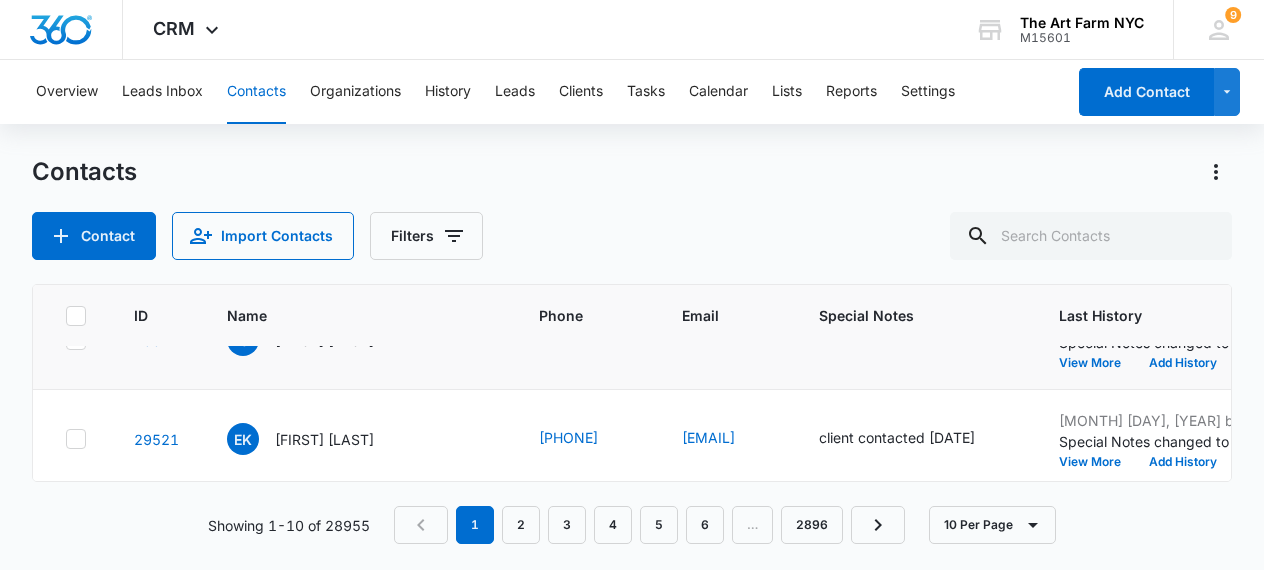 scroll, scrollTop: 855, scrollLeft: 0, axis: vertical 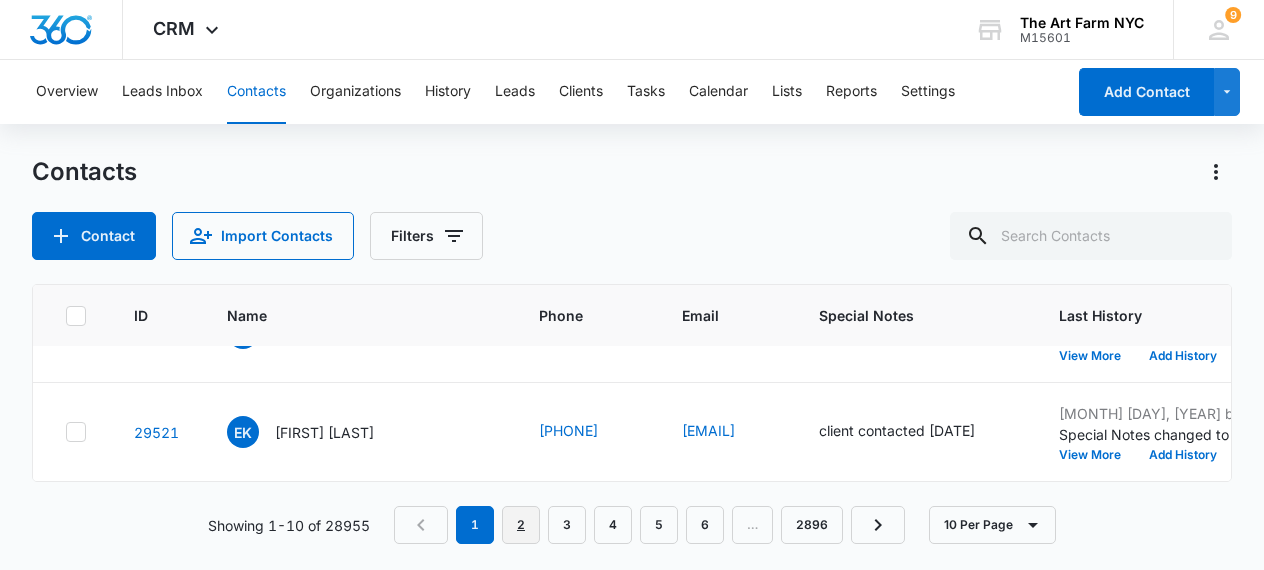 click on "2" at bounding box center [521, 525] 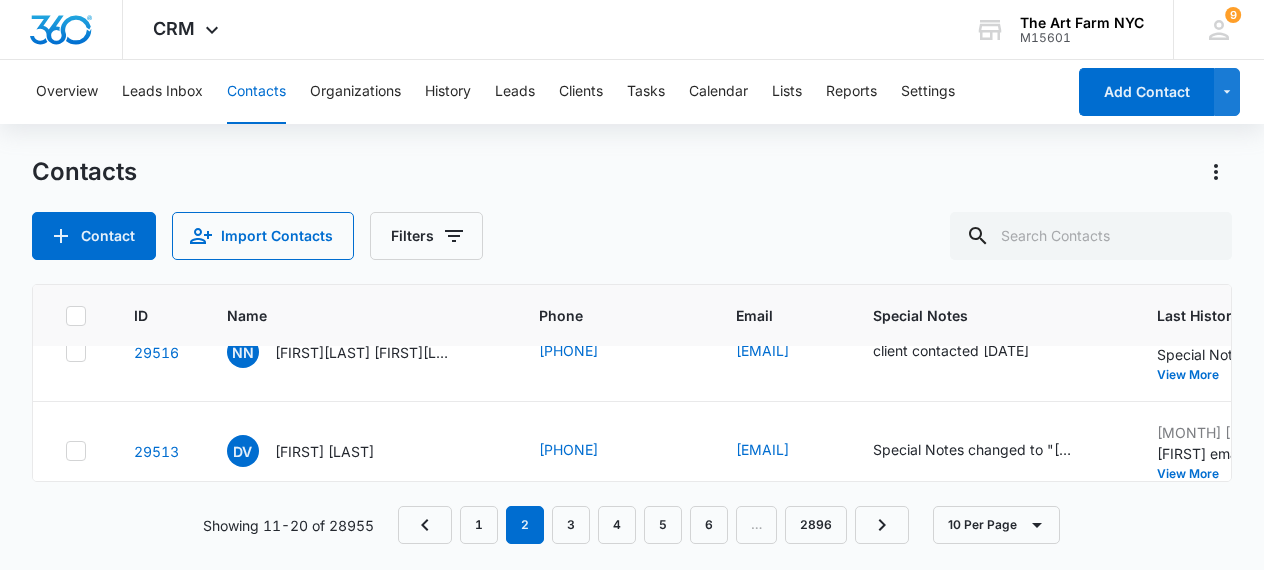 scroll, scrollTop: 442, scrollLeft: 0, axis: vertical 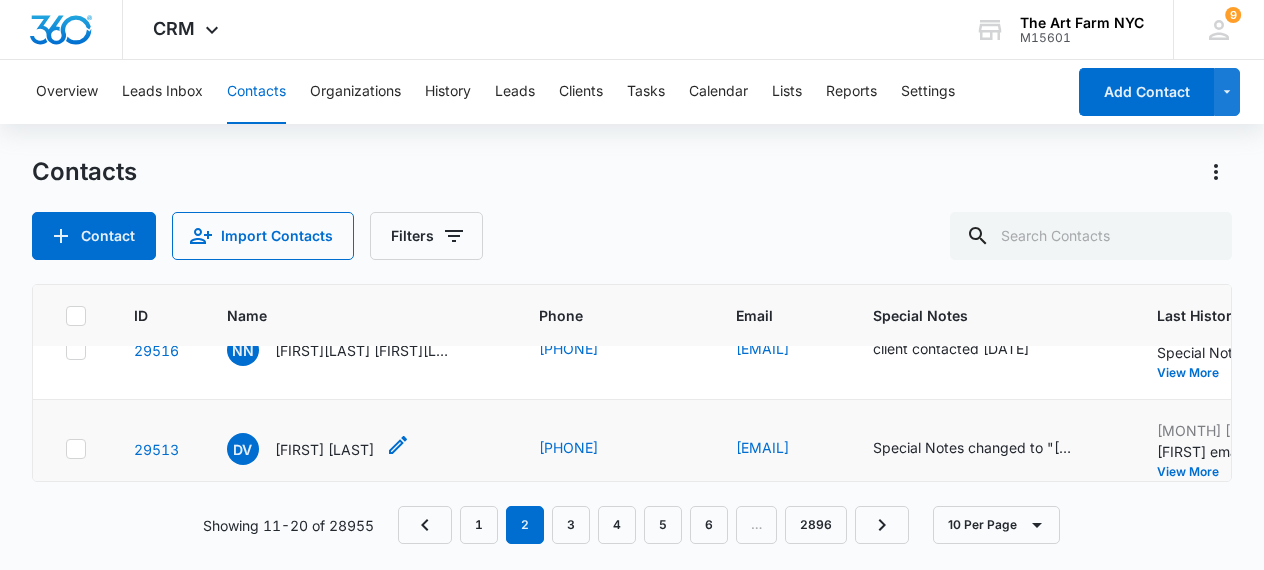 click on "[FIRST] [LAST]" at bounding box center [324, 449] 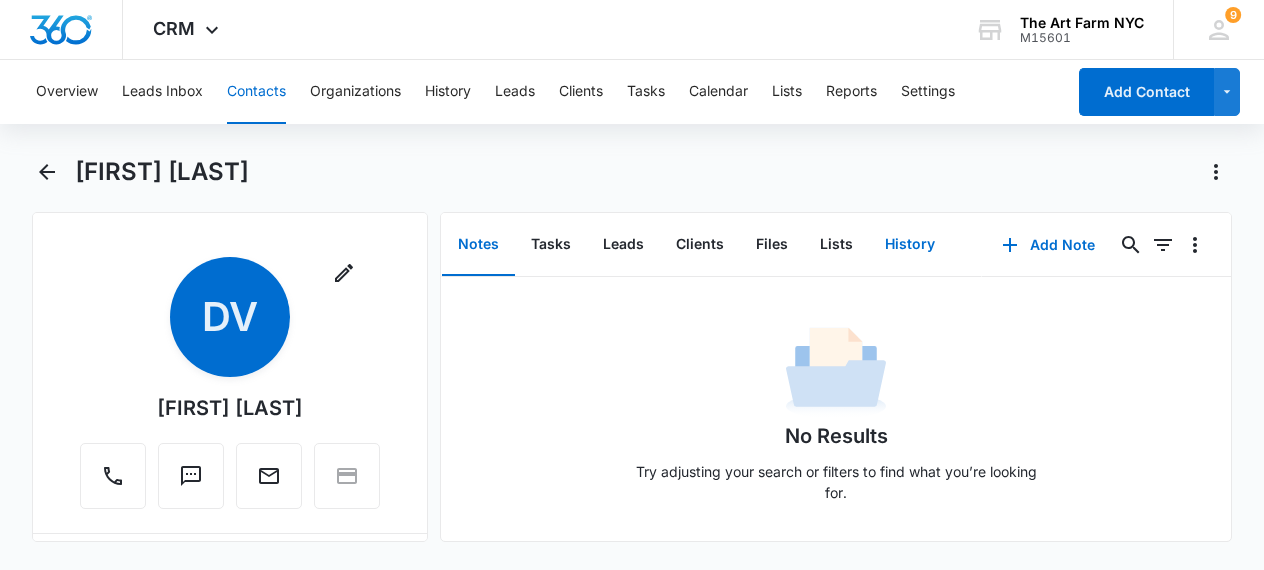 click on "History" at bounding box center [910, 245] 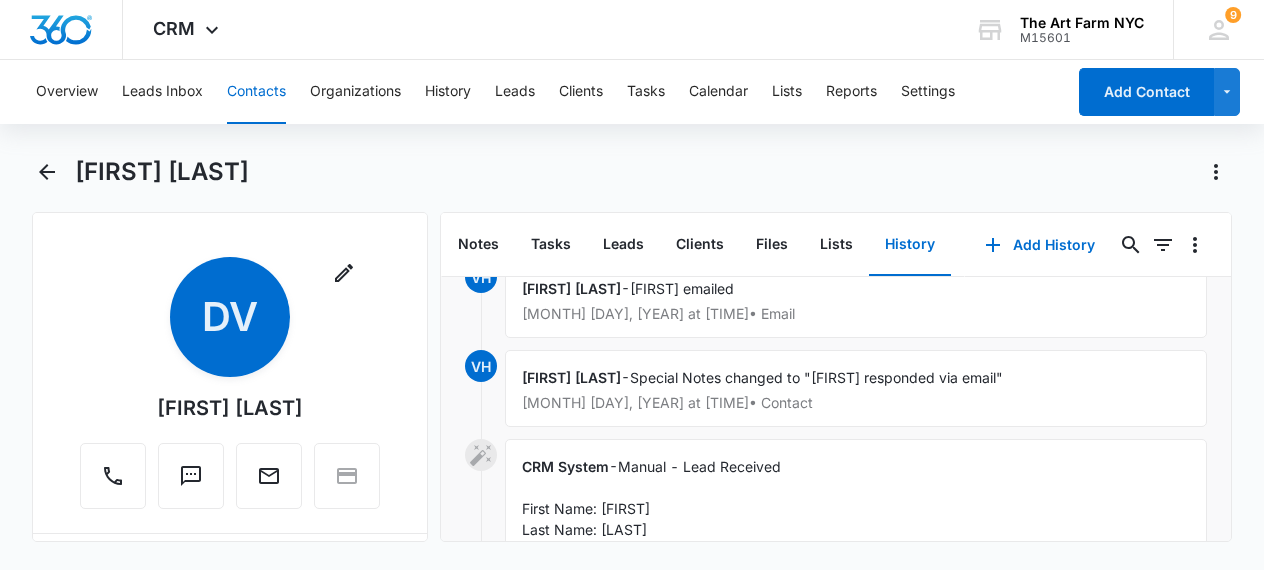 scroll, scrollTop: 105, scrollLeft: 0, axis: vertical 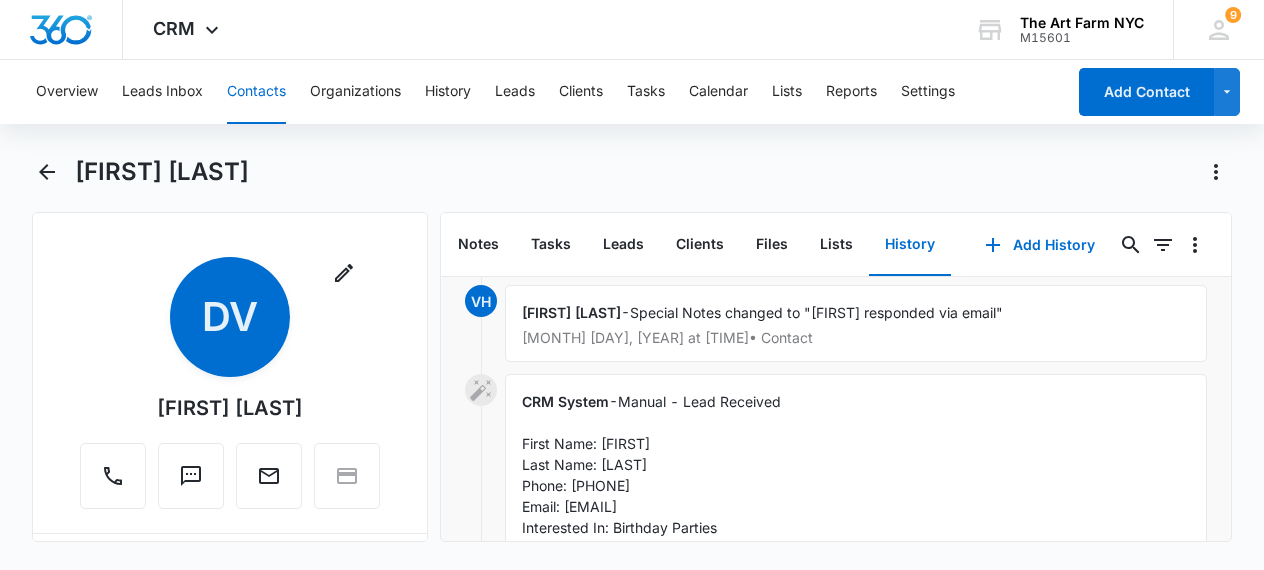 click on "Read More" at bounding box center [737, 655] 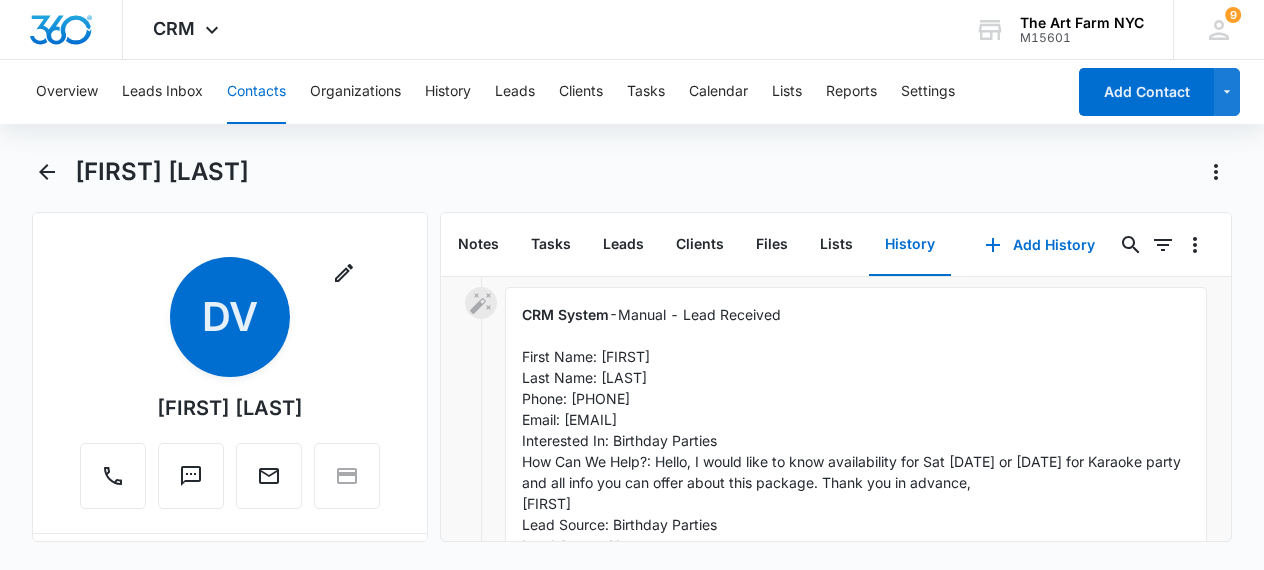 scroll, scrollTop: 193, scrollLeft: 0, axis: vertical 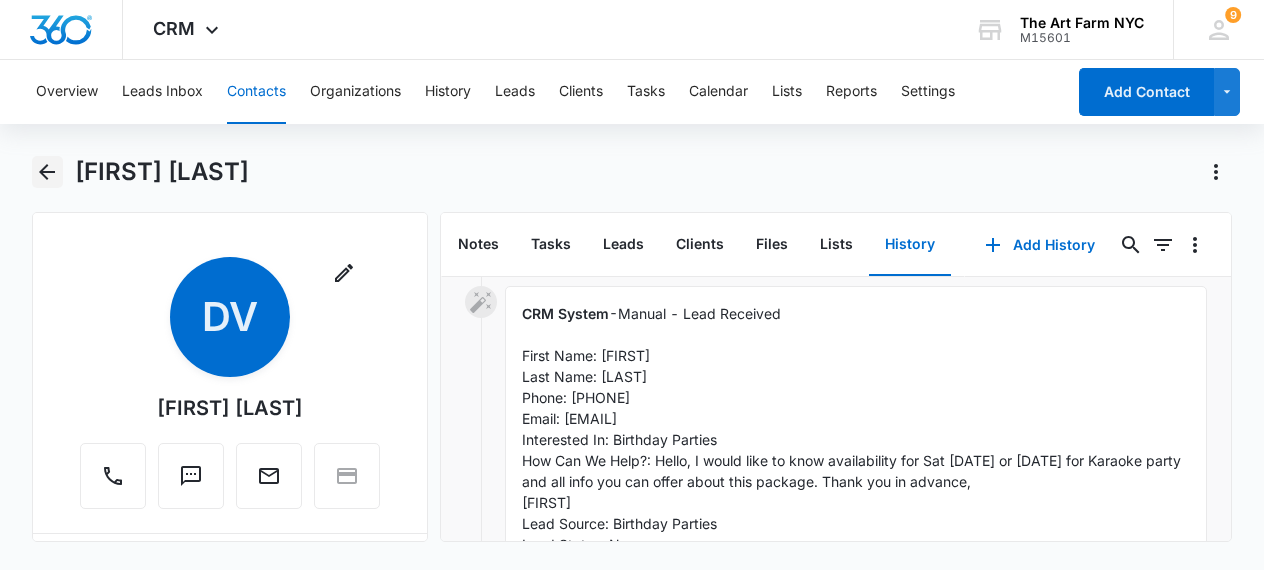 click 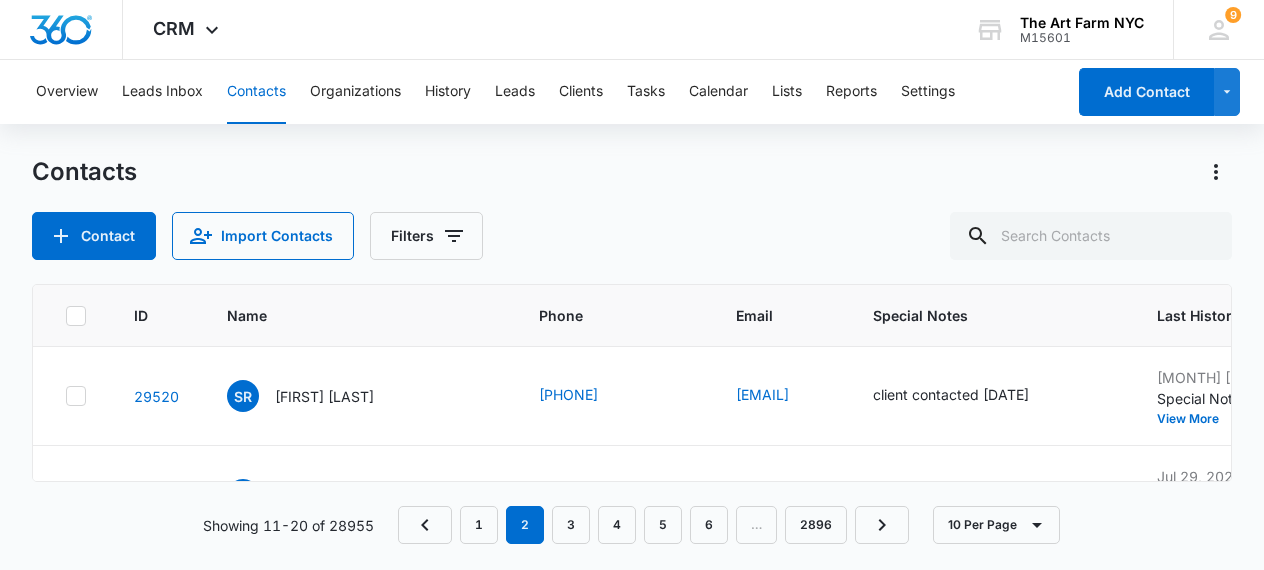 scroll, scrollTop: 442, scrollLeft: 0, axis: vertical 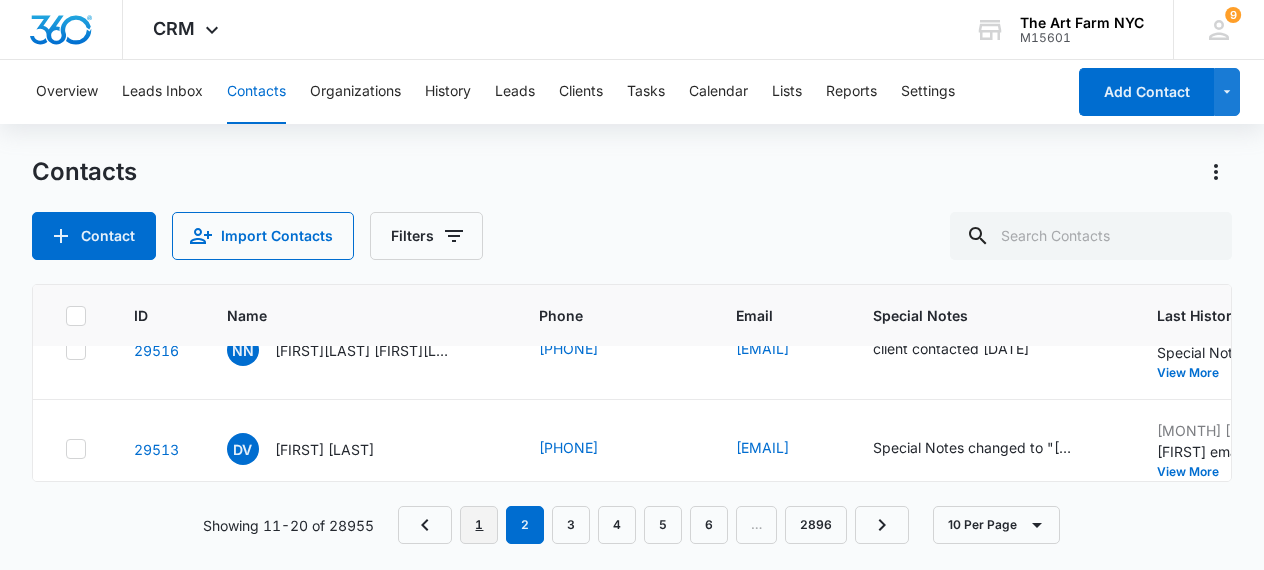 click on "1" at bounding box center (479, 525) 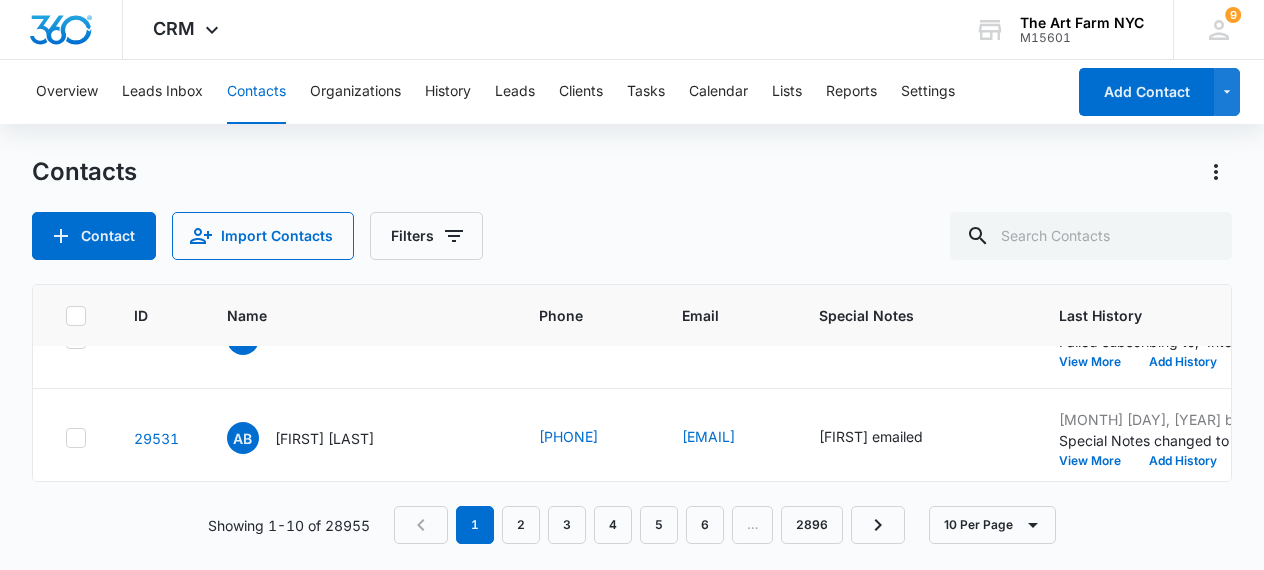 scroll, scrollTop: 0, scrollLeft: 0, axis: both 